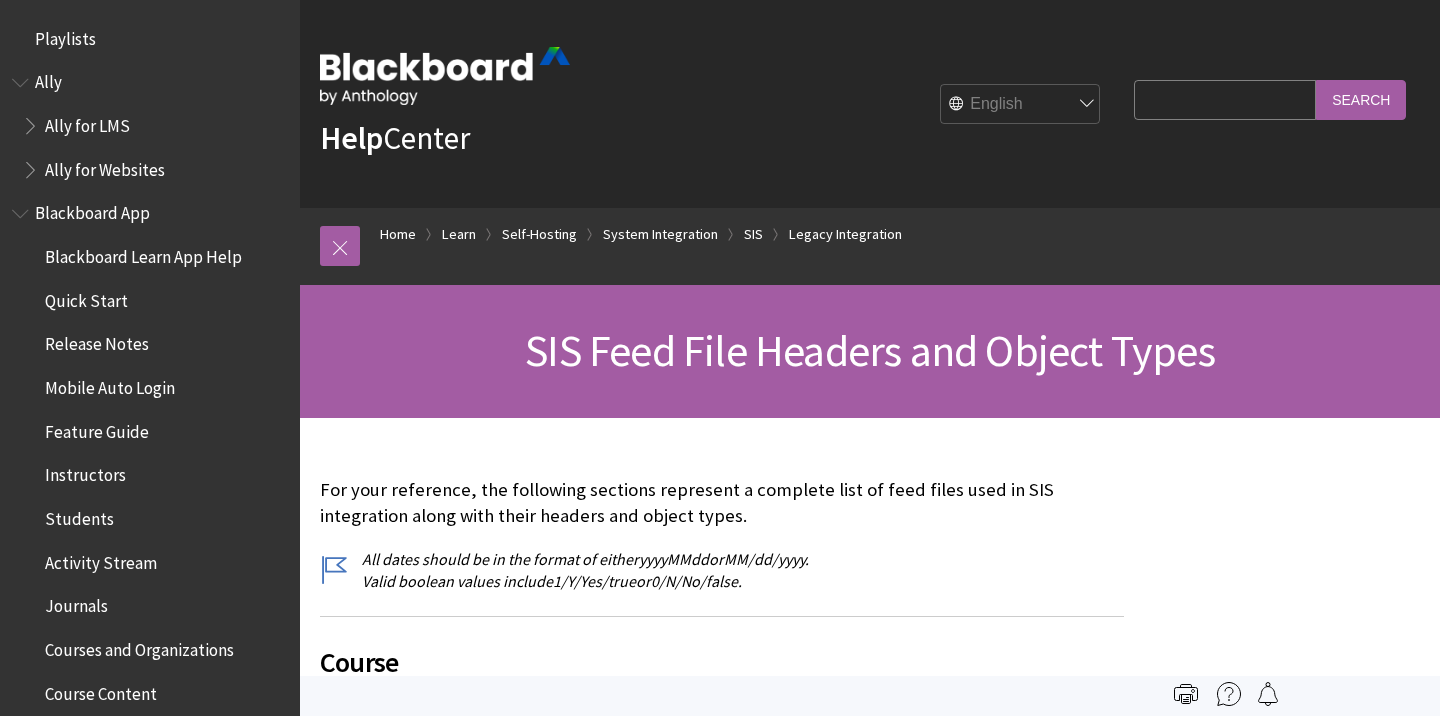 scroll, scrollTop: 0, scrollLeft: 0, axis: both 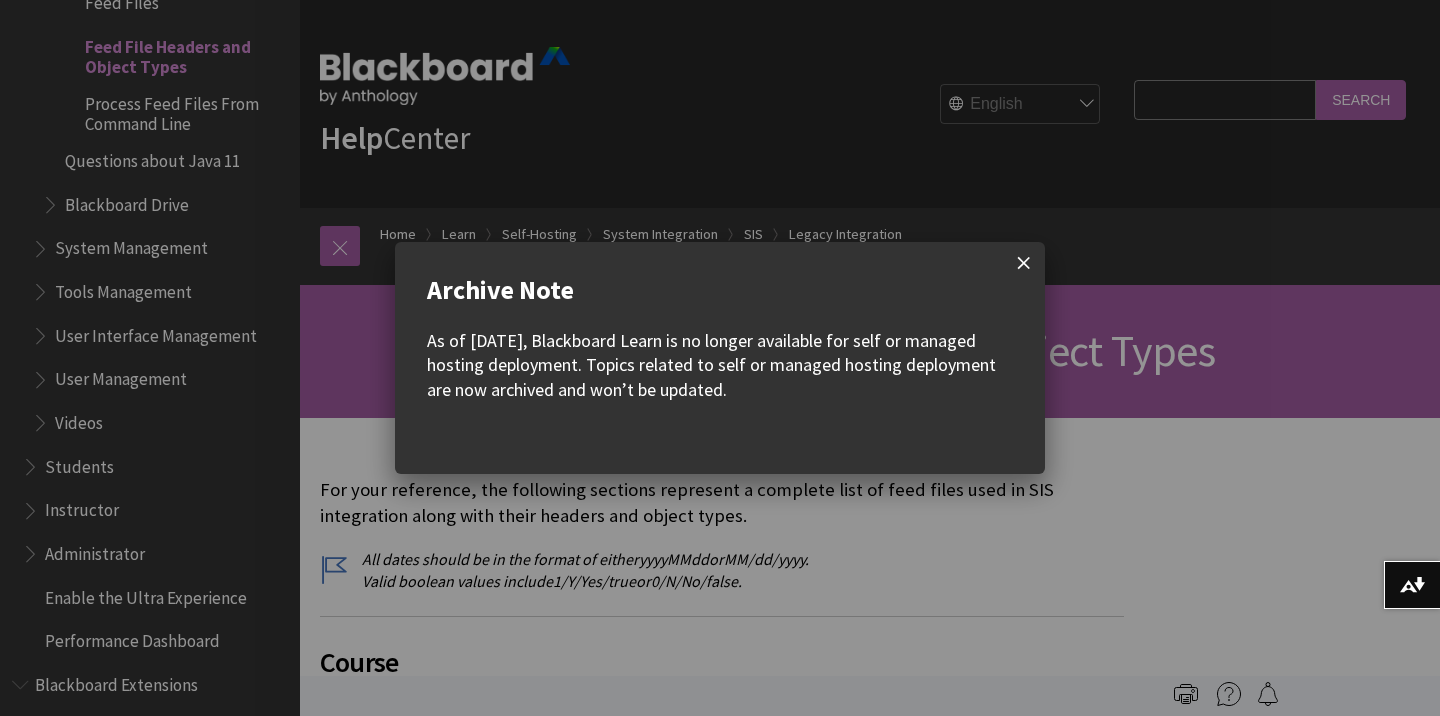 click at bounding box center [1024, 263] 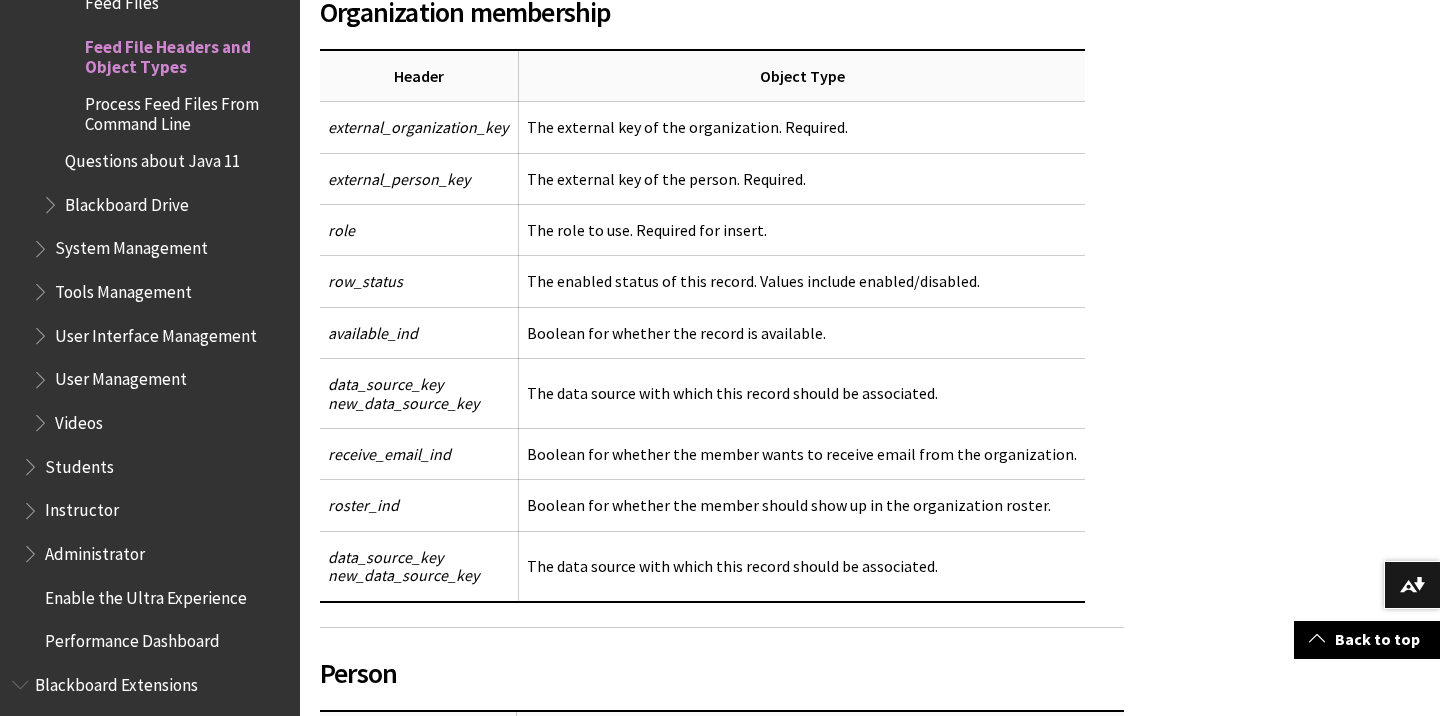 scroll, scrollTop: 9552, scrollLeft: 0, axis: vertical 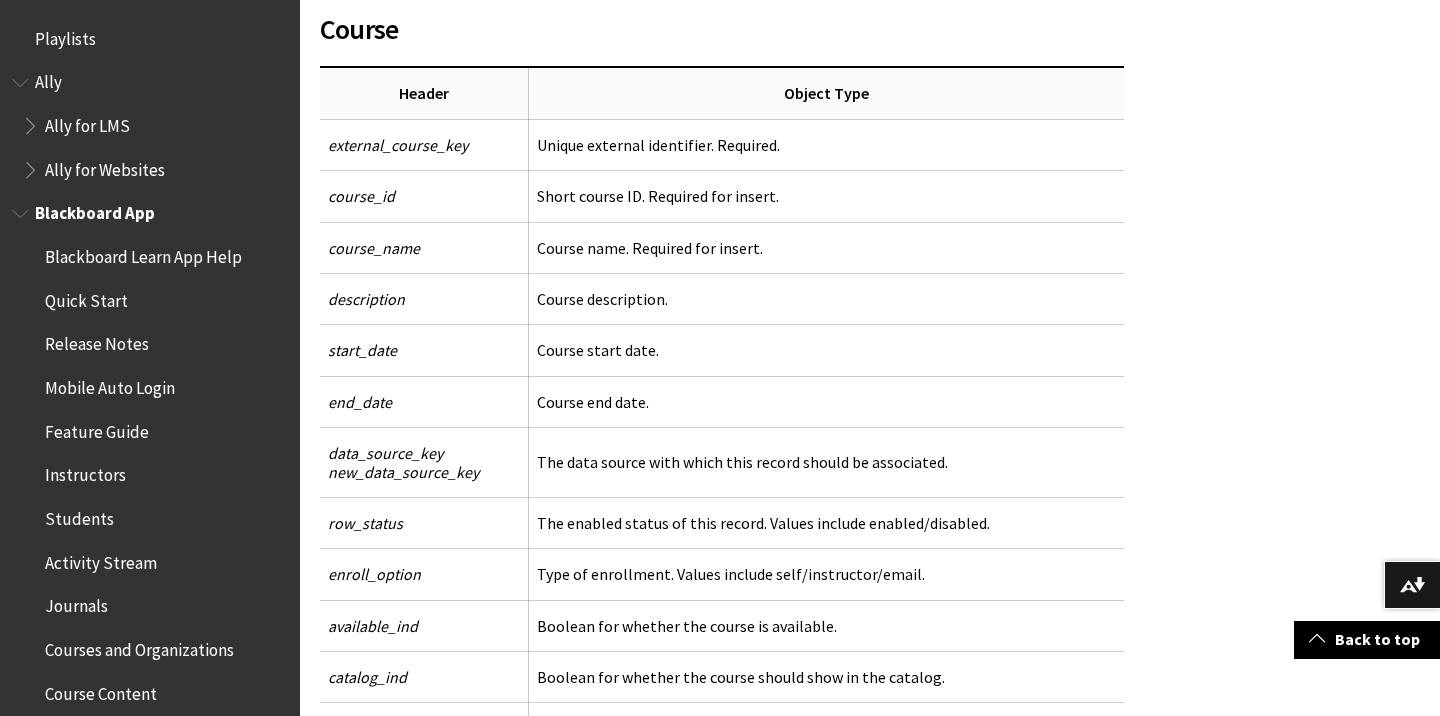 click at bounding box center [22, 209] 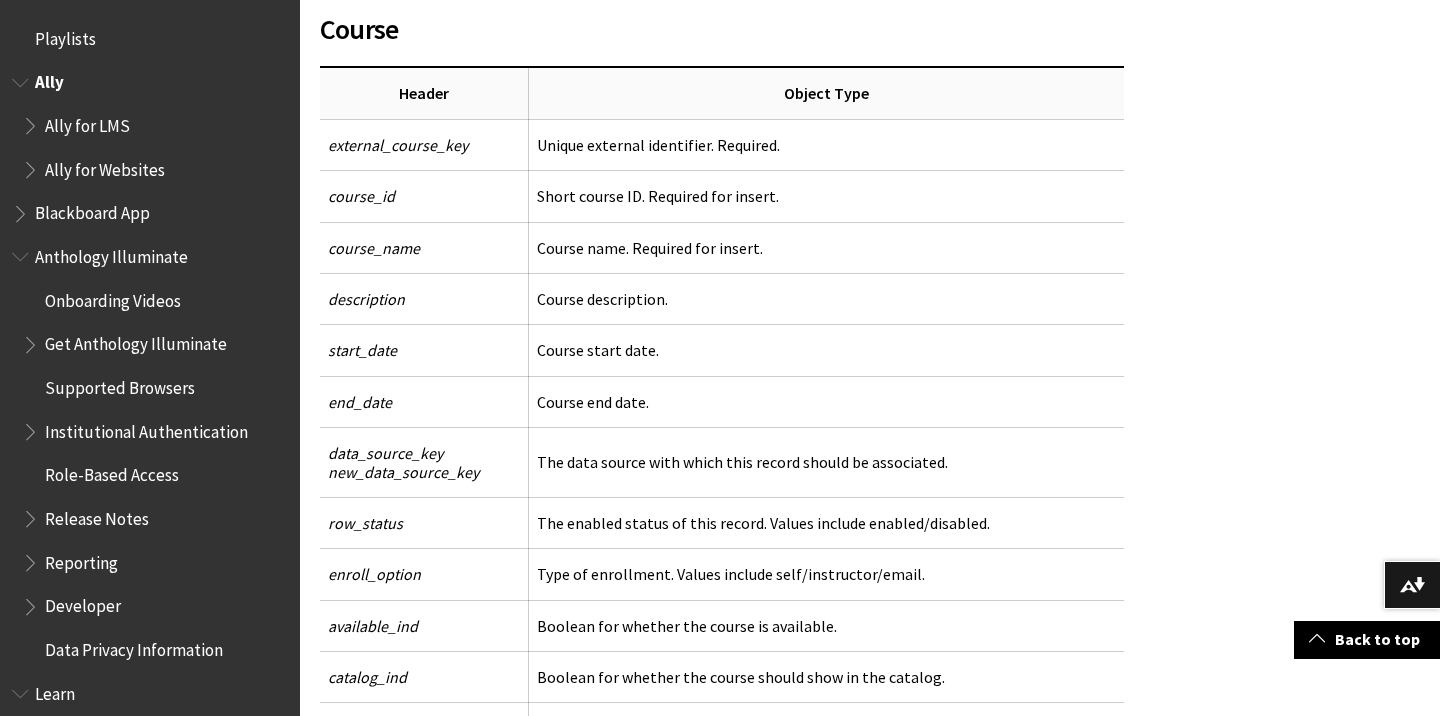 click at bounding box center (22, 78) 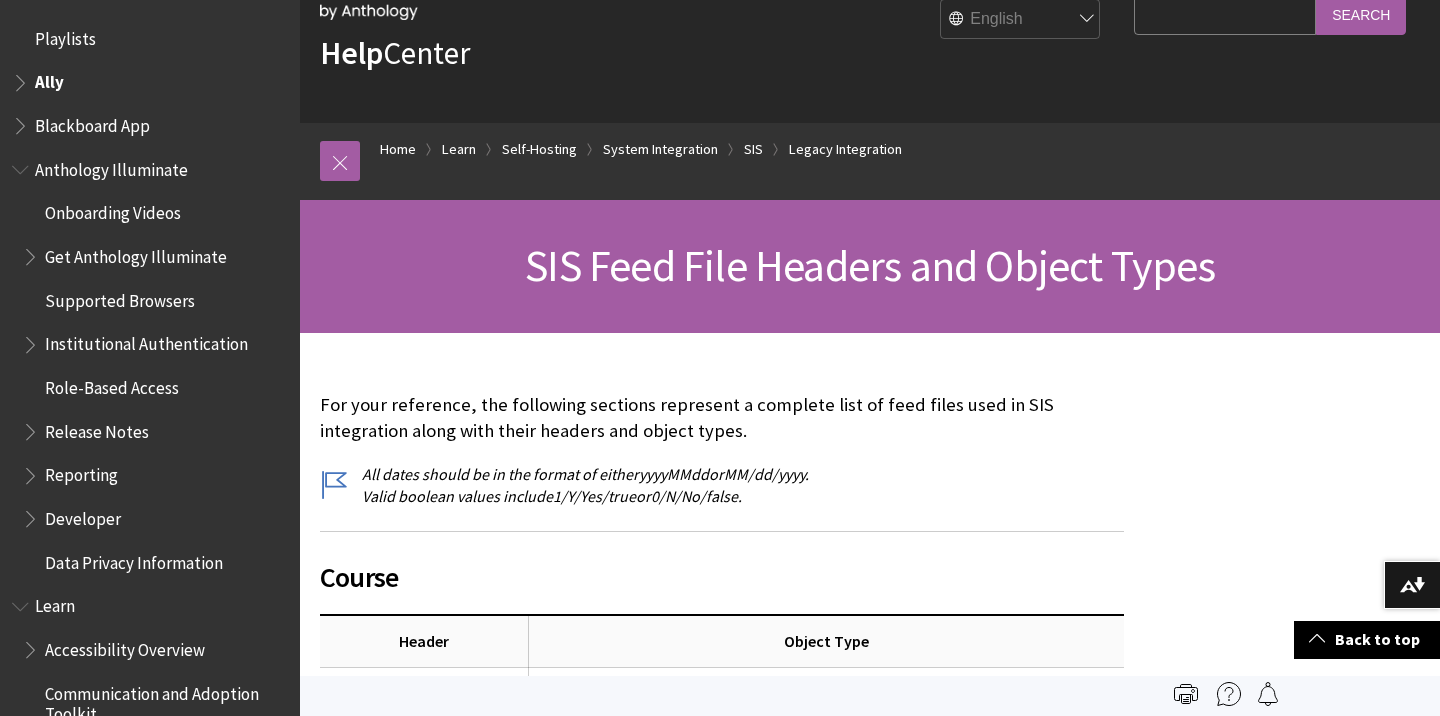 scroll, scrollTop: 0, scrollLeft: 0, axis: both 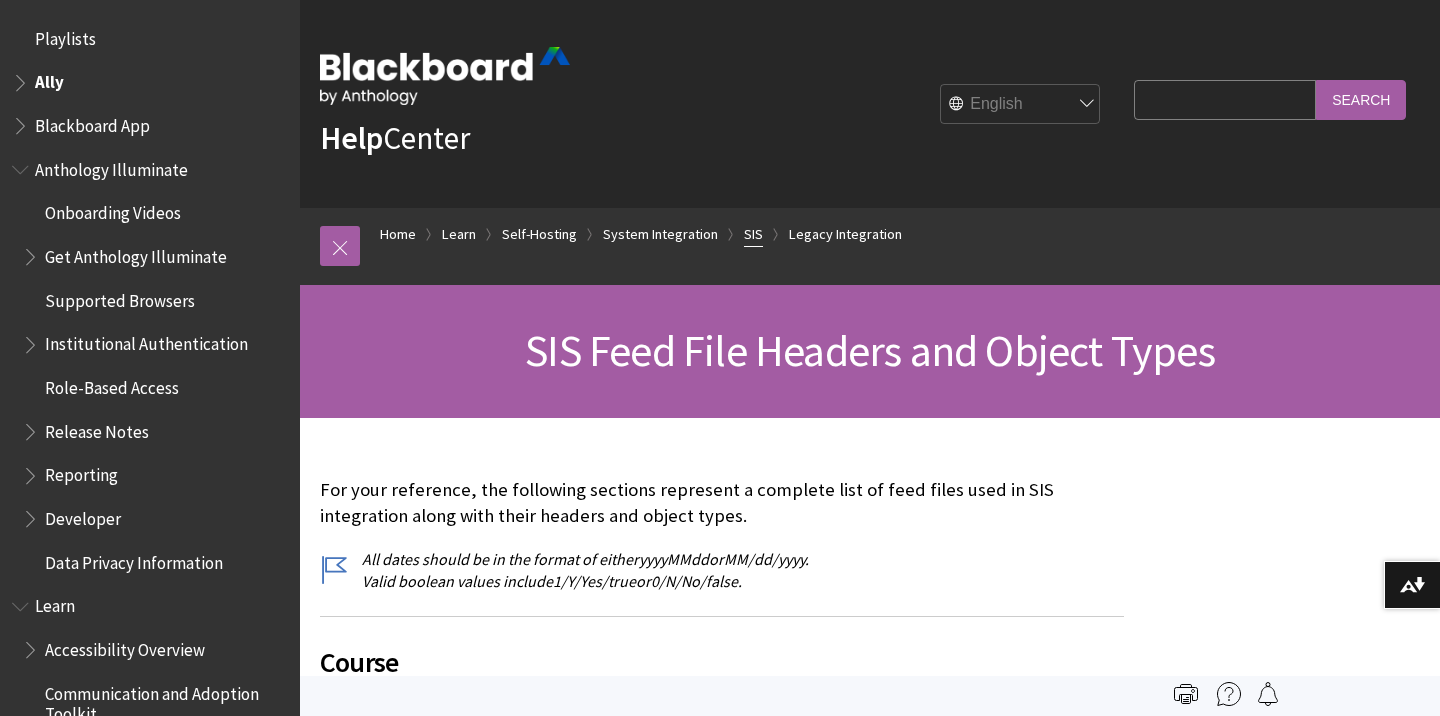 click on "SIS" at bounding box center (753, 234) 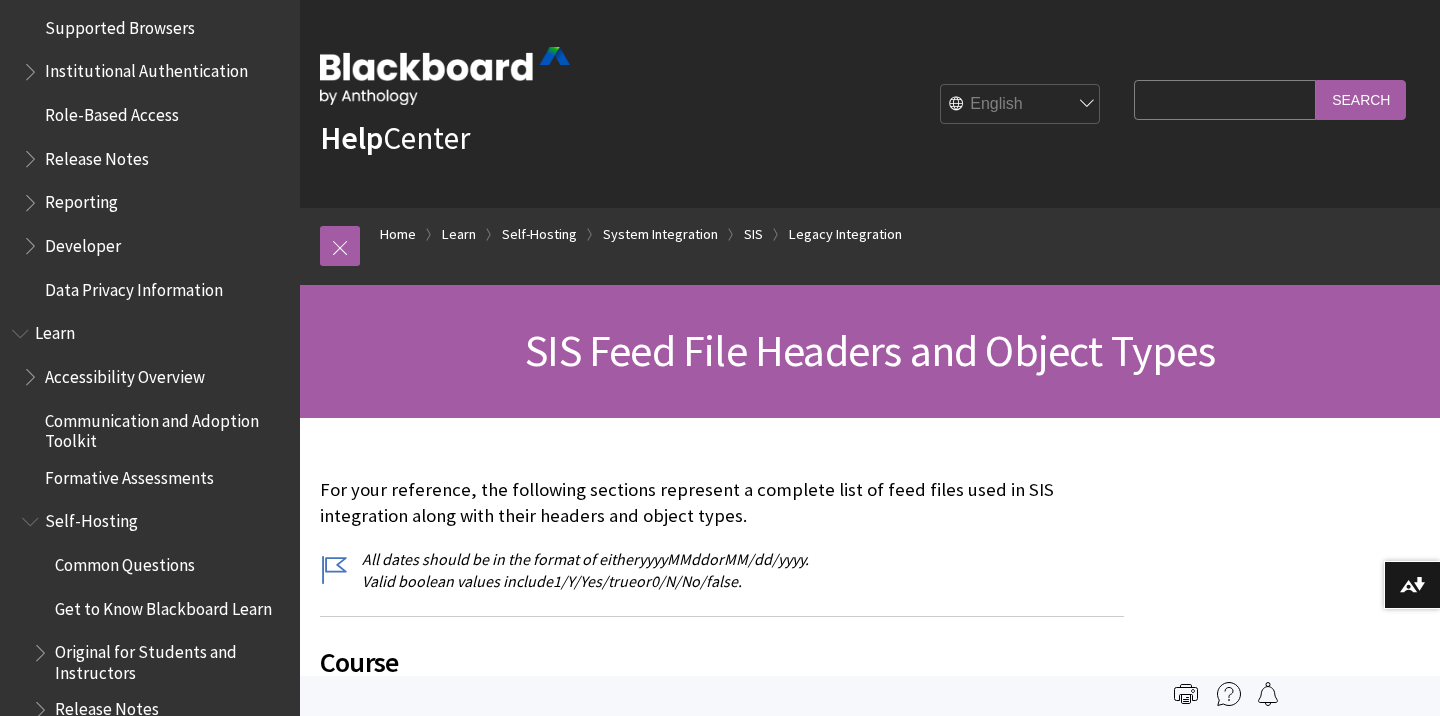 scroll, scrollTop: 380, scrollLeft: 0, axis: vertical 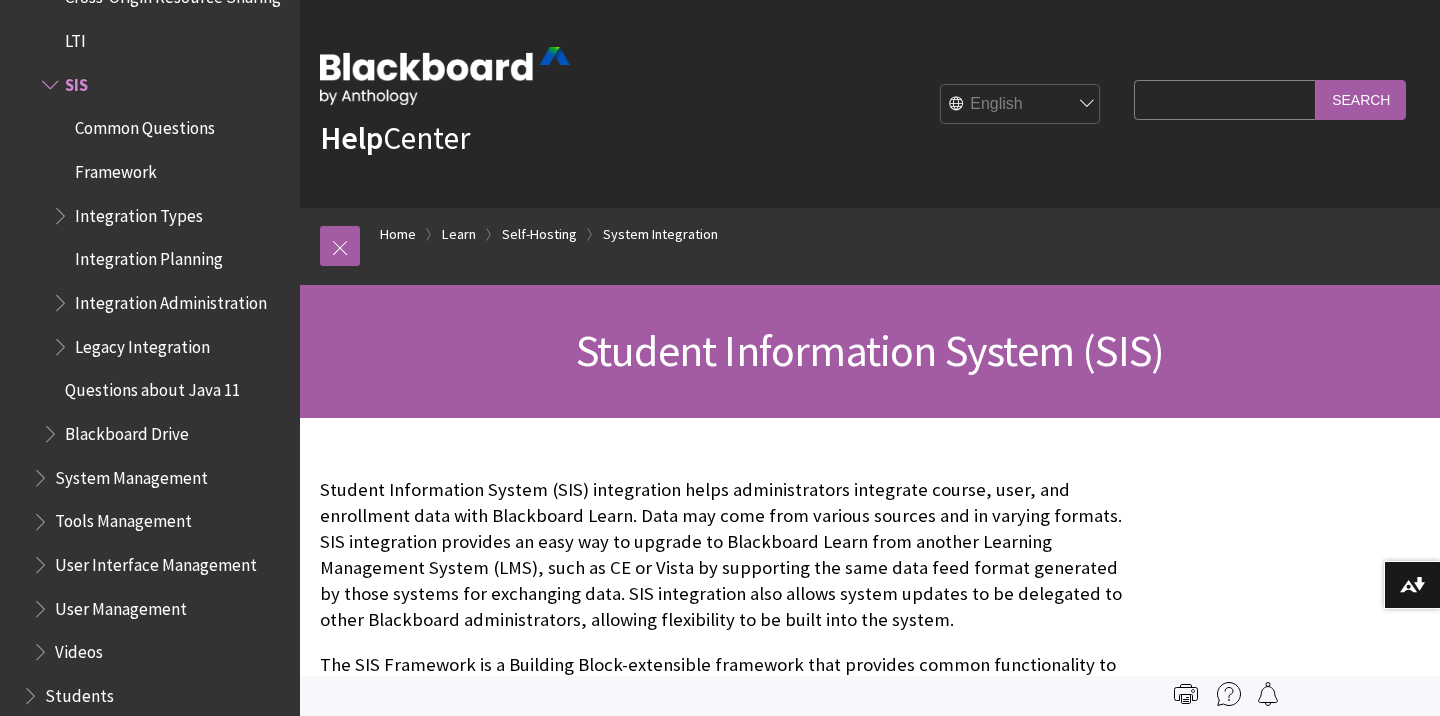 click at bounding box center [62, 211] 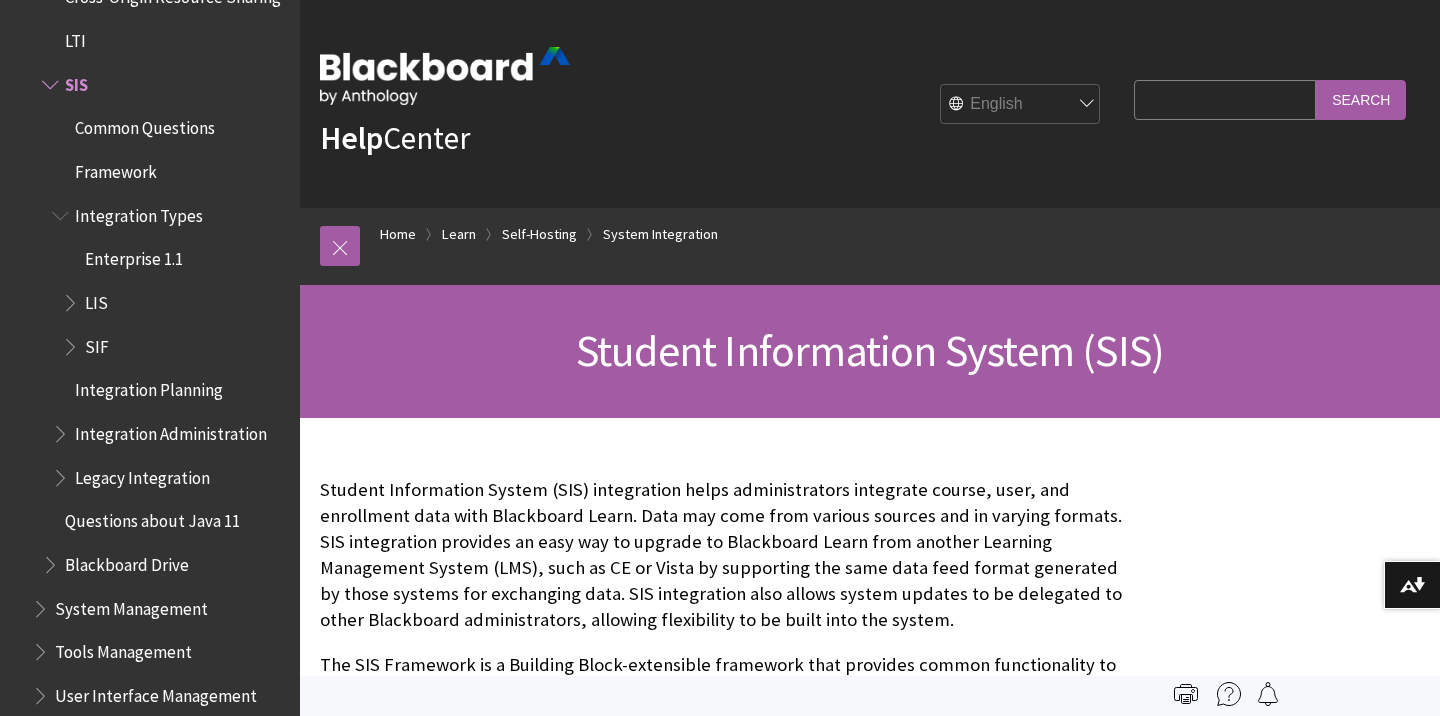 click at bounding box center [62, 211] 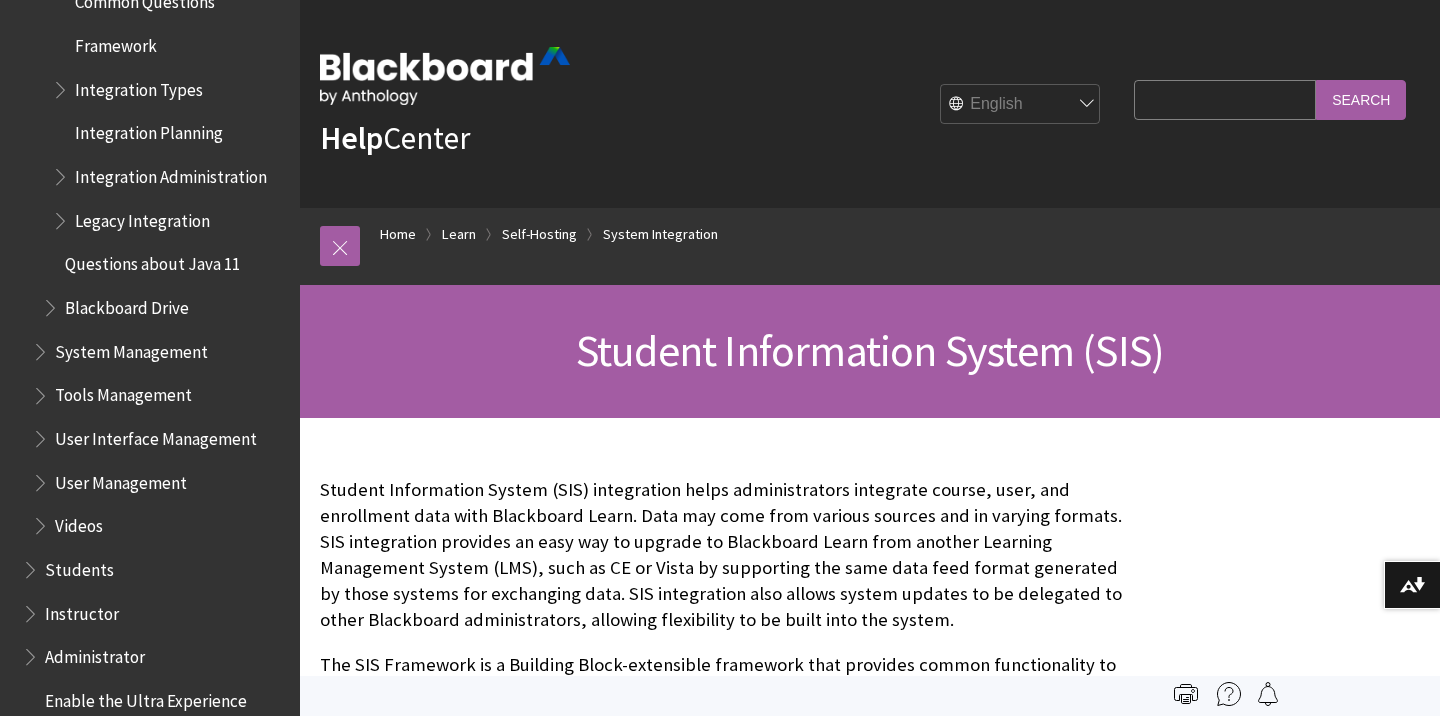 scroll, scrollTop: 2903, scrollLeft: 0, axis: vertical 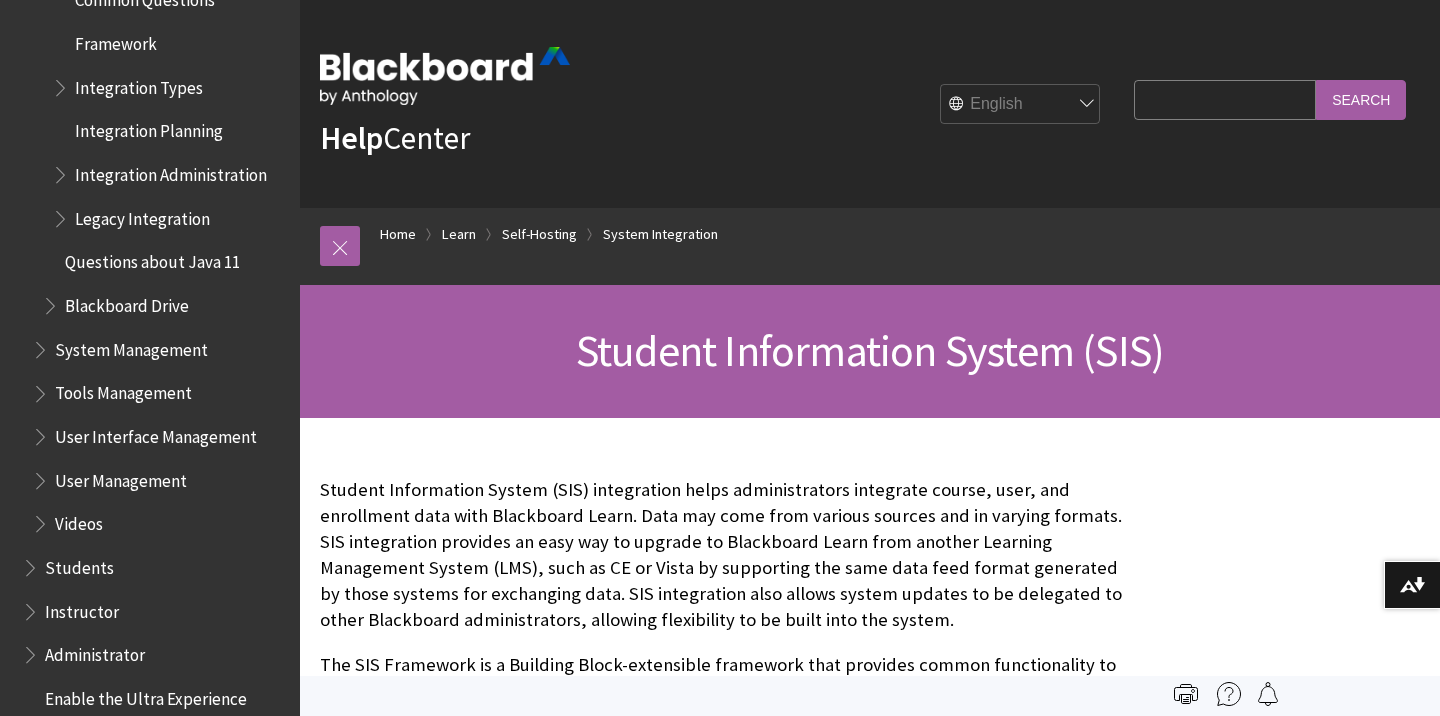 click at bounding box center [62, 170] 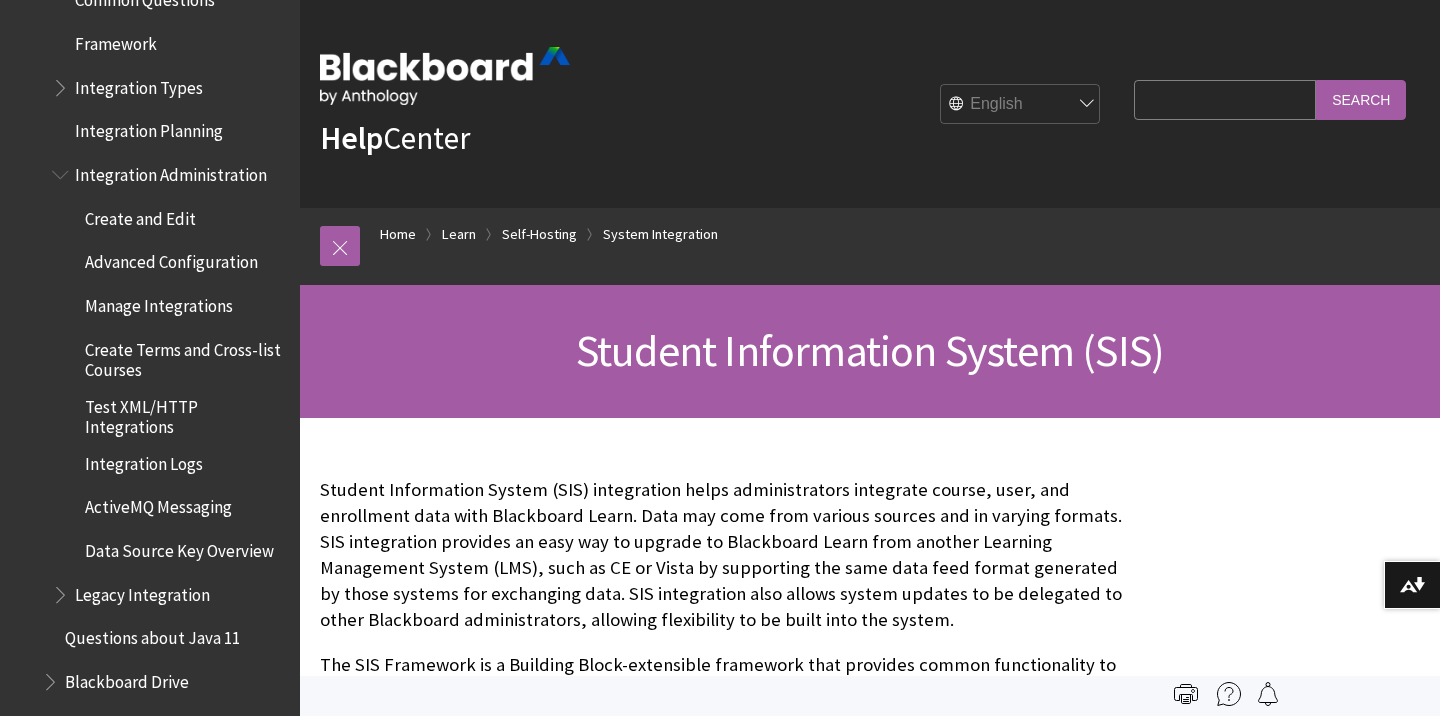 click at bounding box center [62, 170] 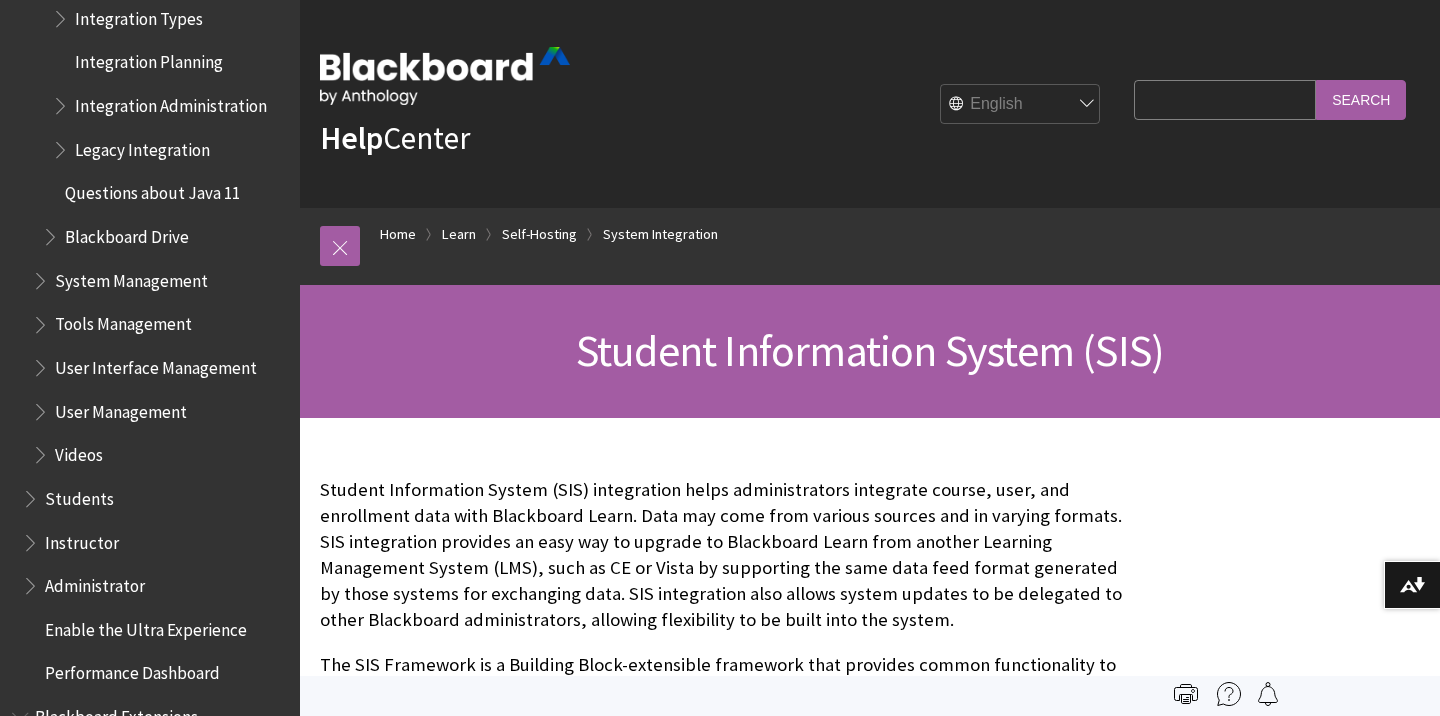 scroll, scrollTop: 2794, scrollLeft: 0, axis: vertical 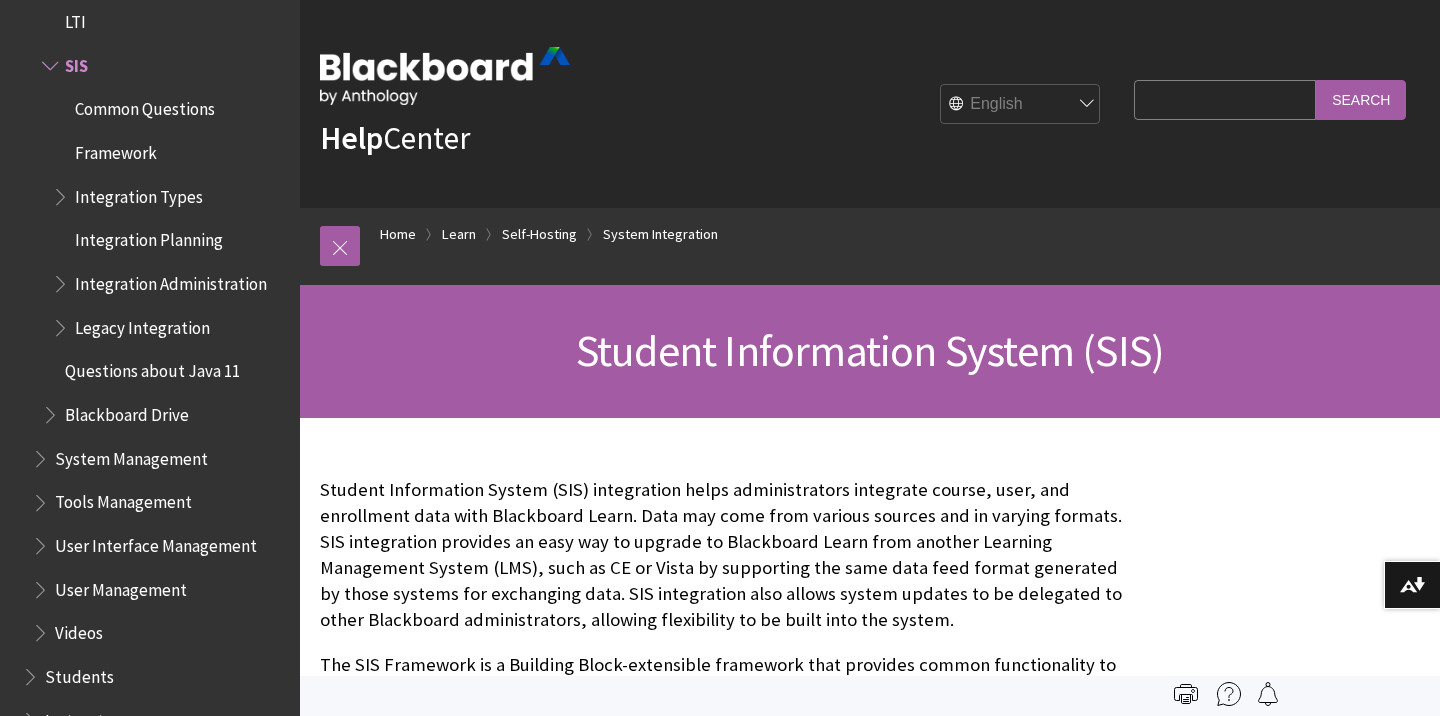 click at bounding box center [62, 192] 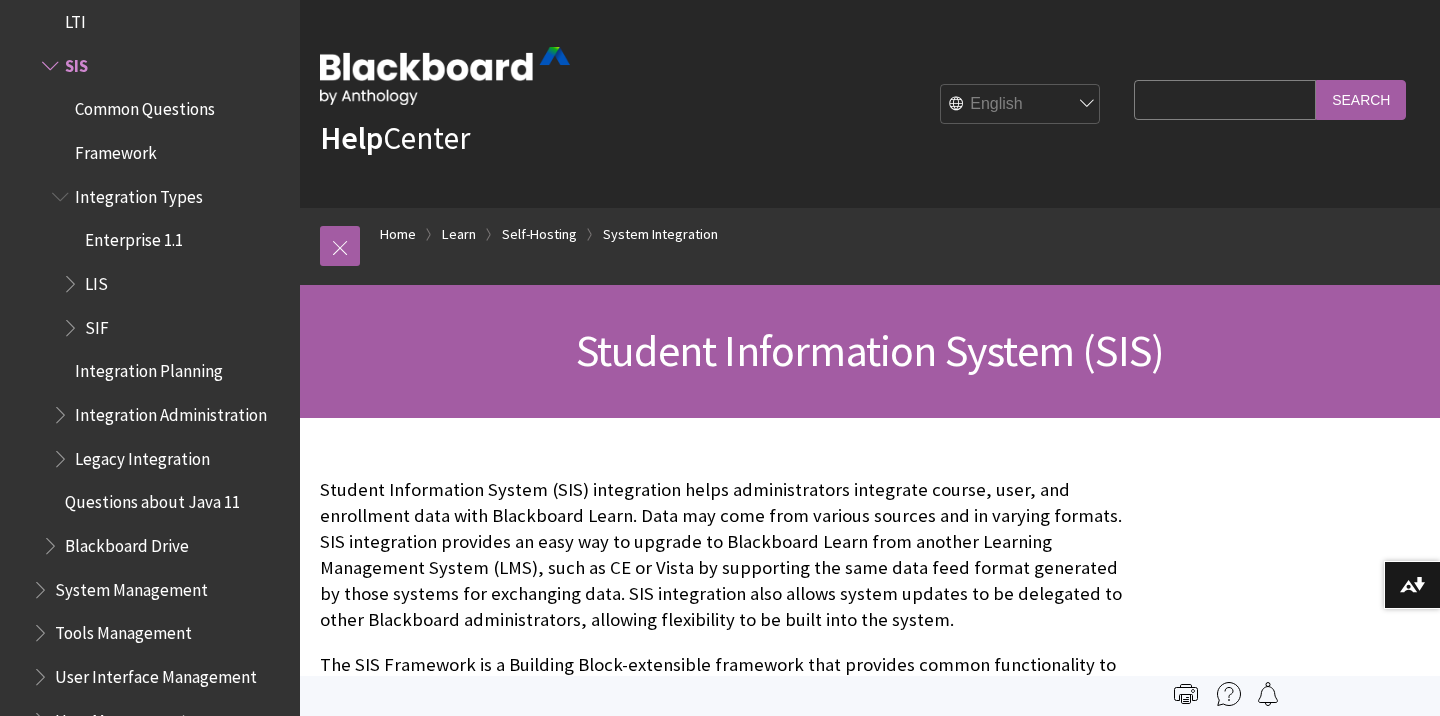 click at bounding box center (62, 192) 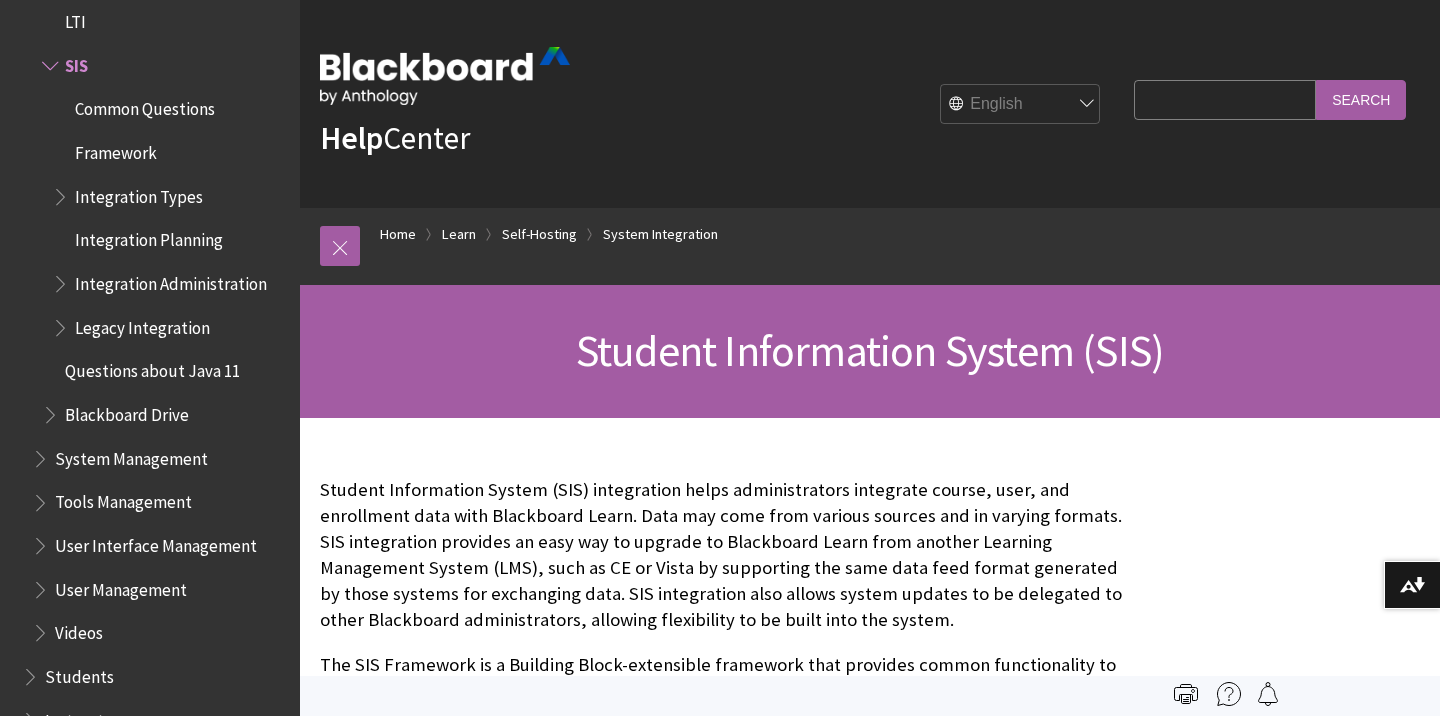 click at bounding box center [62, 279] 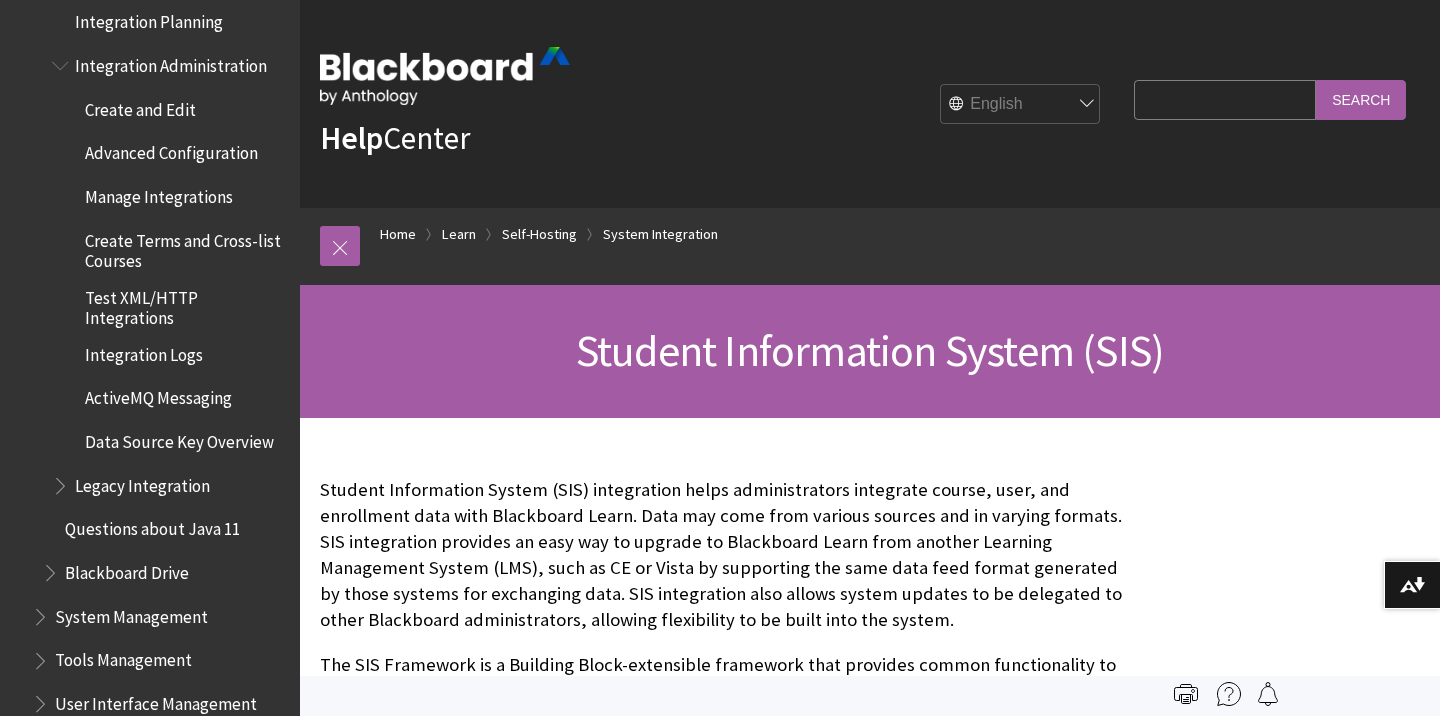 scroll, scrollTop: 3022, scrollLeft: 0, axis: vertical 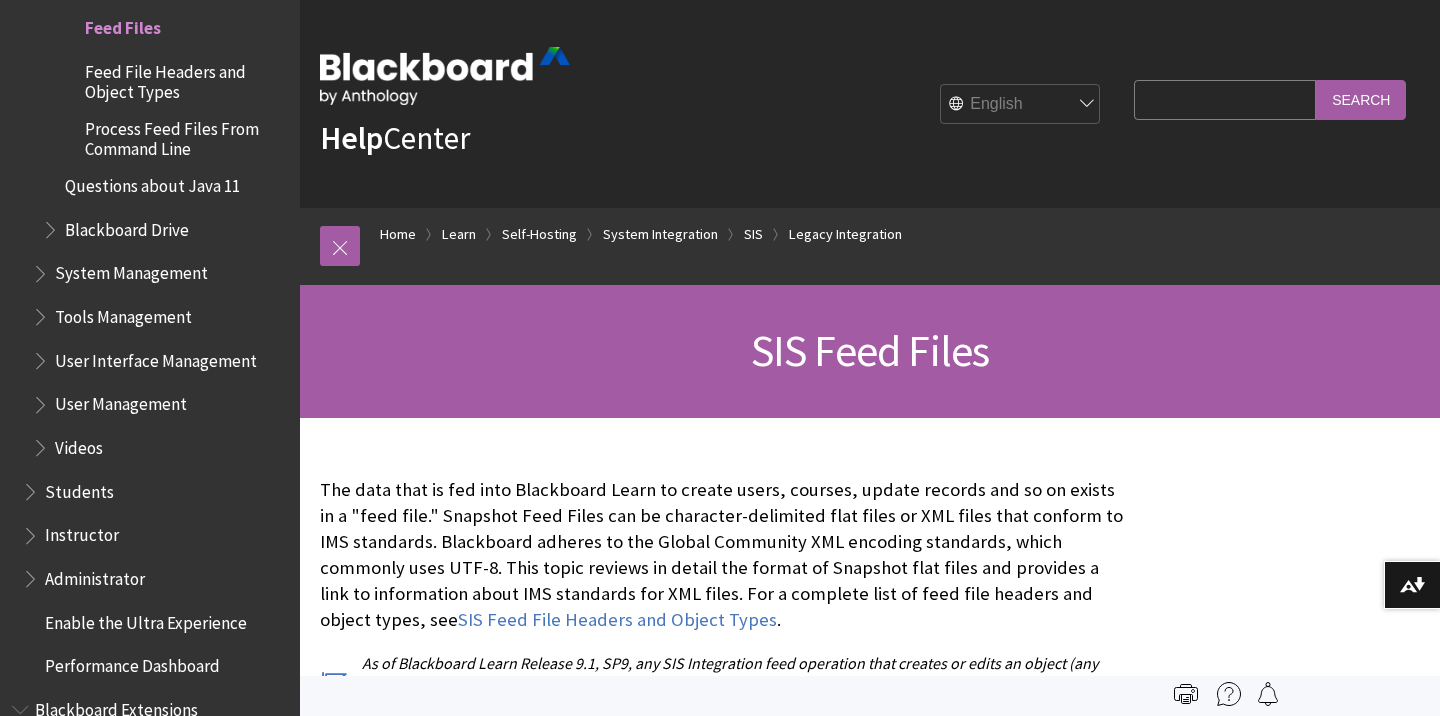 click on "System Management" at bounding box center (160, 274) 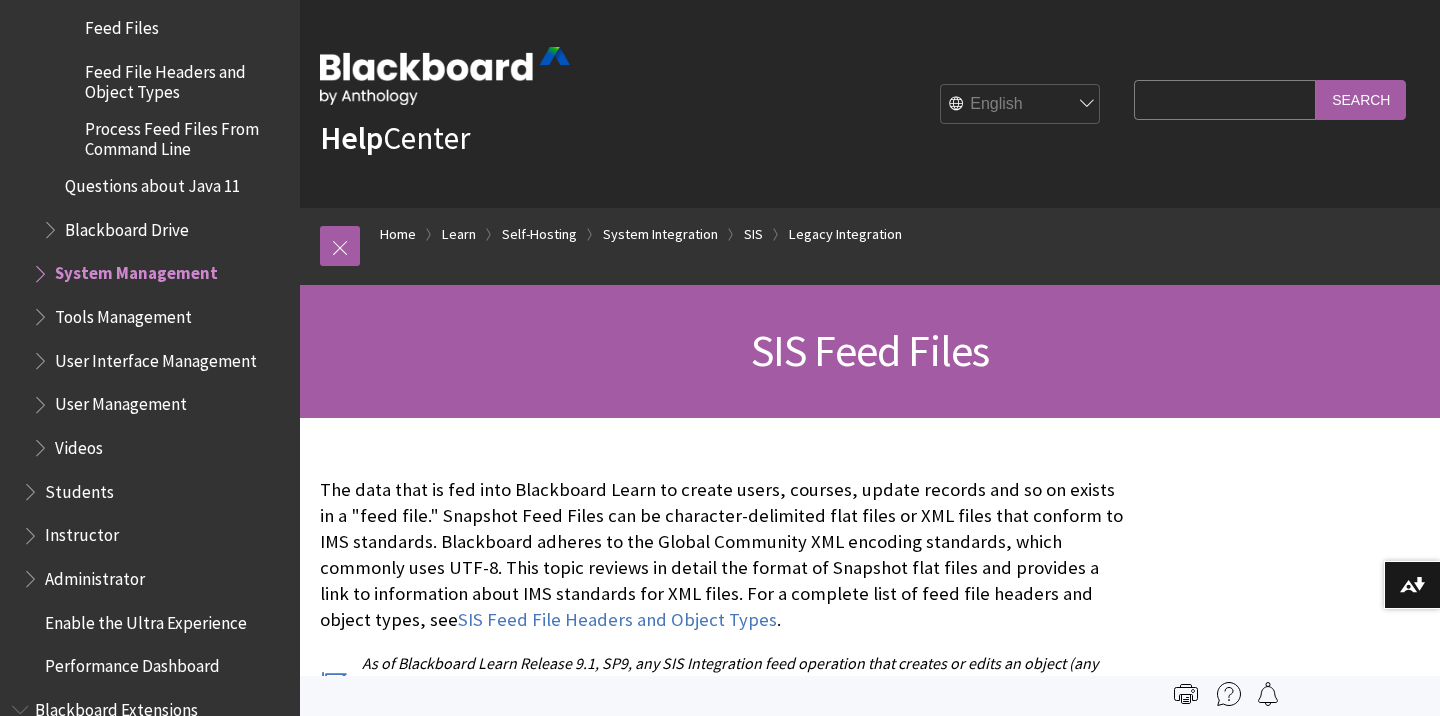 click at bounding box center (42, 269) 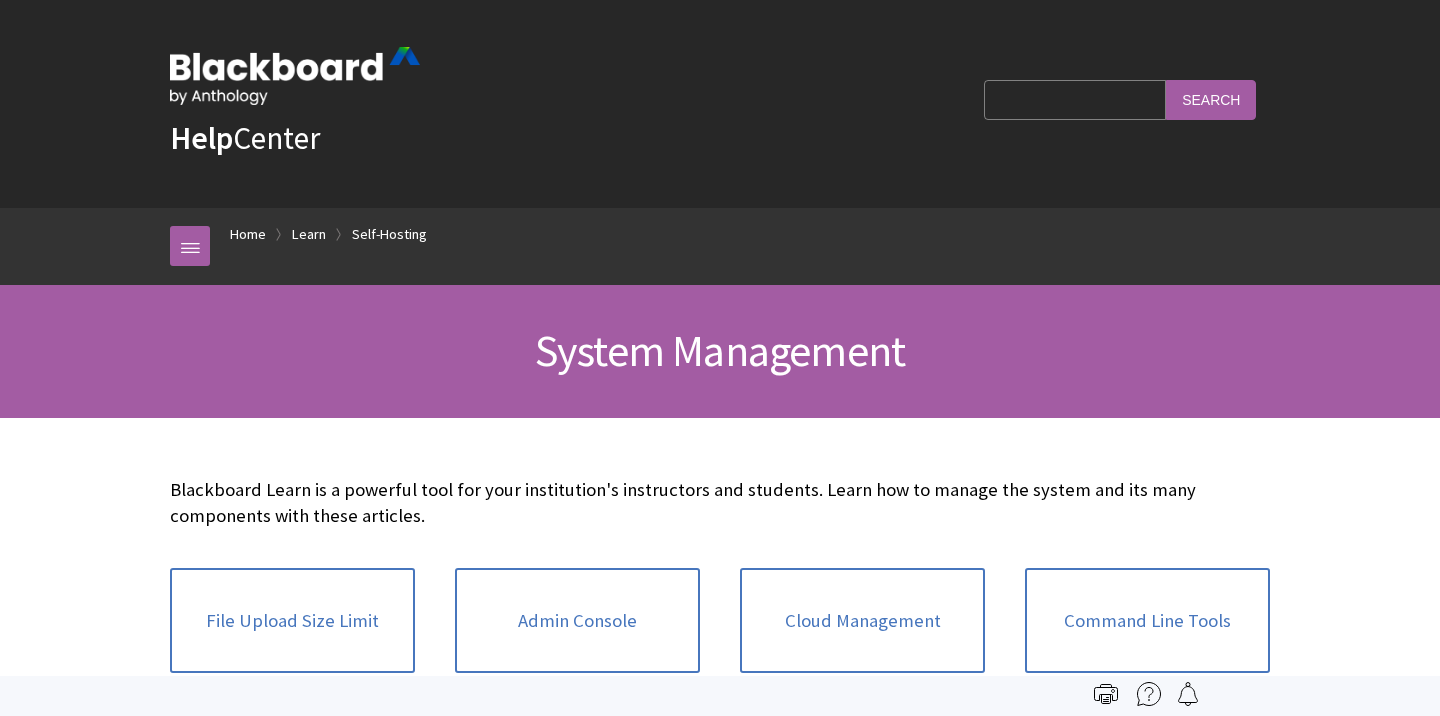 scroll, scrollTop: 0, scrollLeft: 0, axis: both 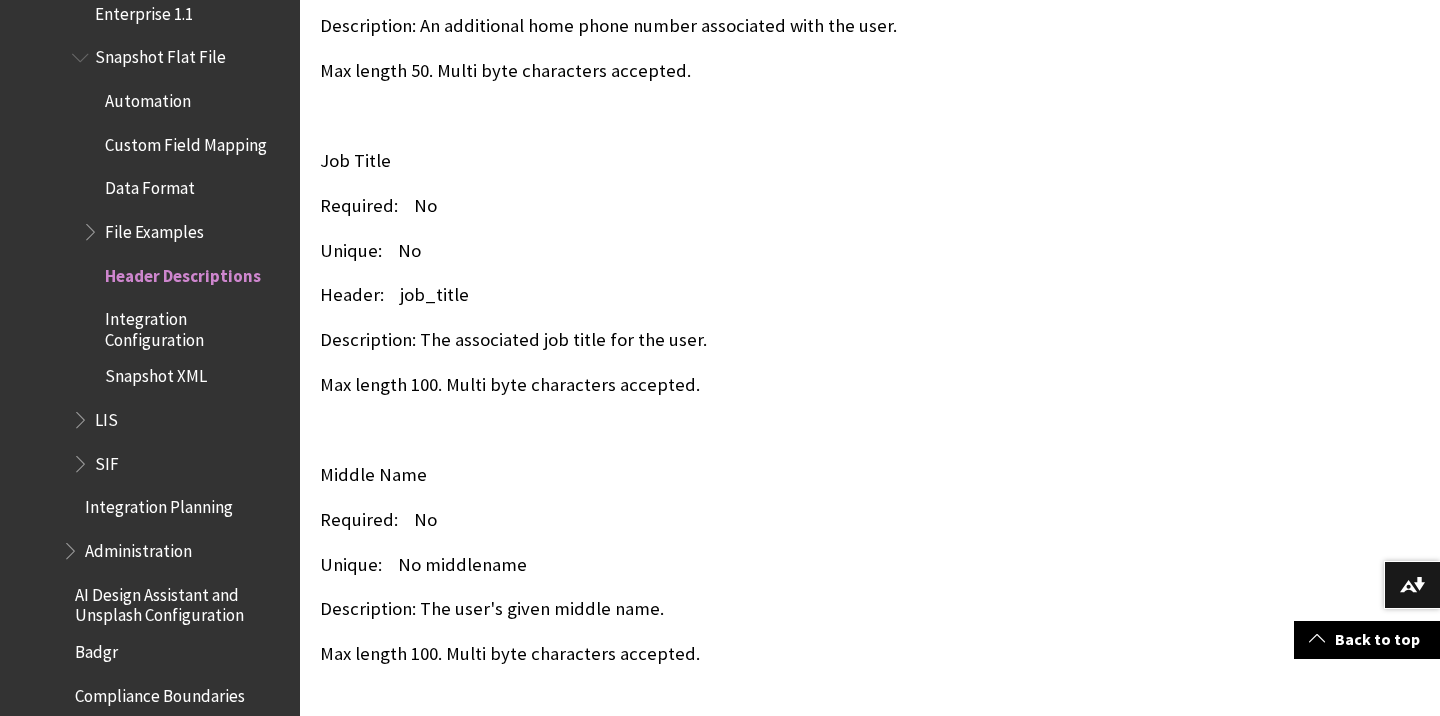 click on "Middle Name" at bounding box center (722, 475) 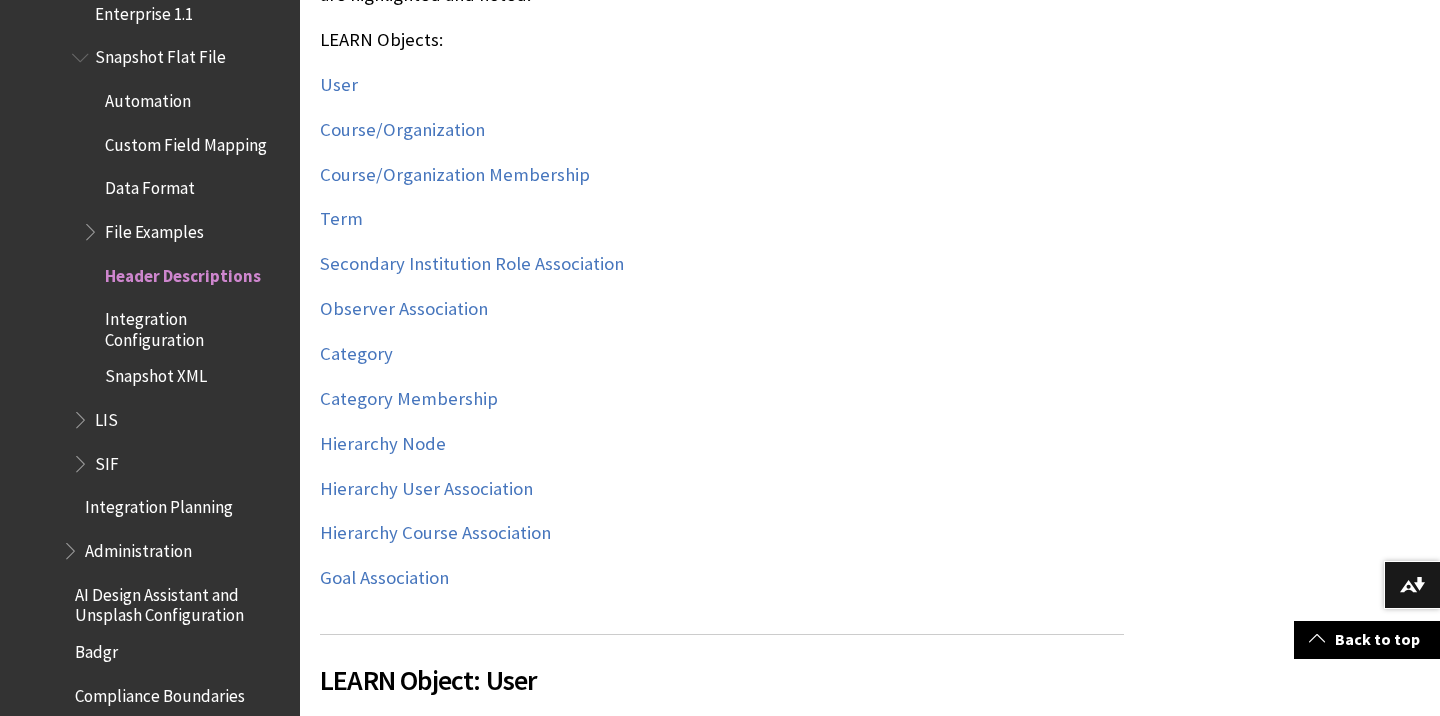 scroll, scrollTop: 663, scrollLeft: 0, axis: vertical 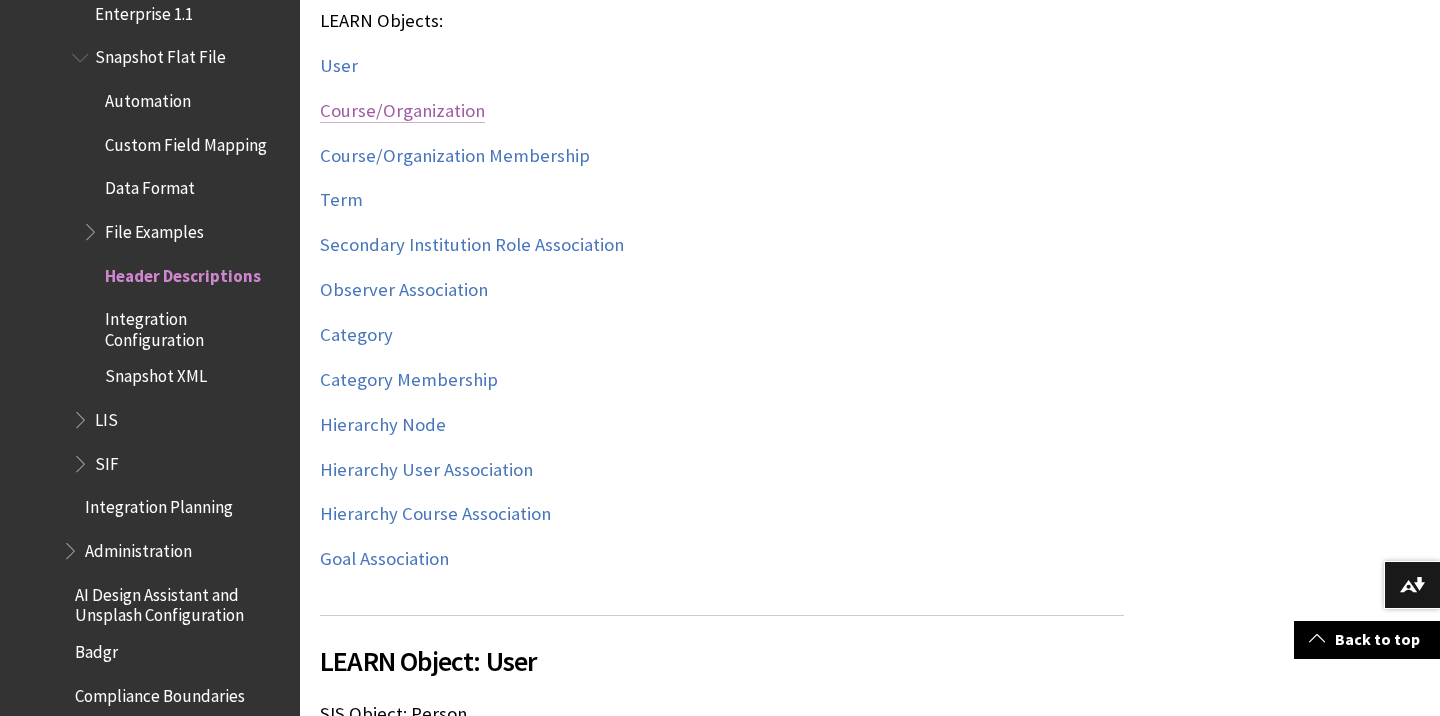 click on "Course/Organization" at bounding box center [402, 111] 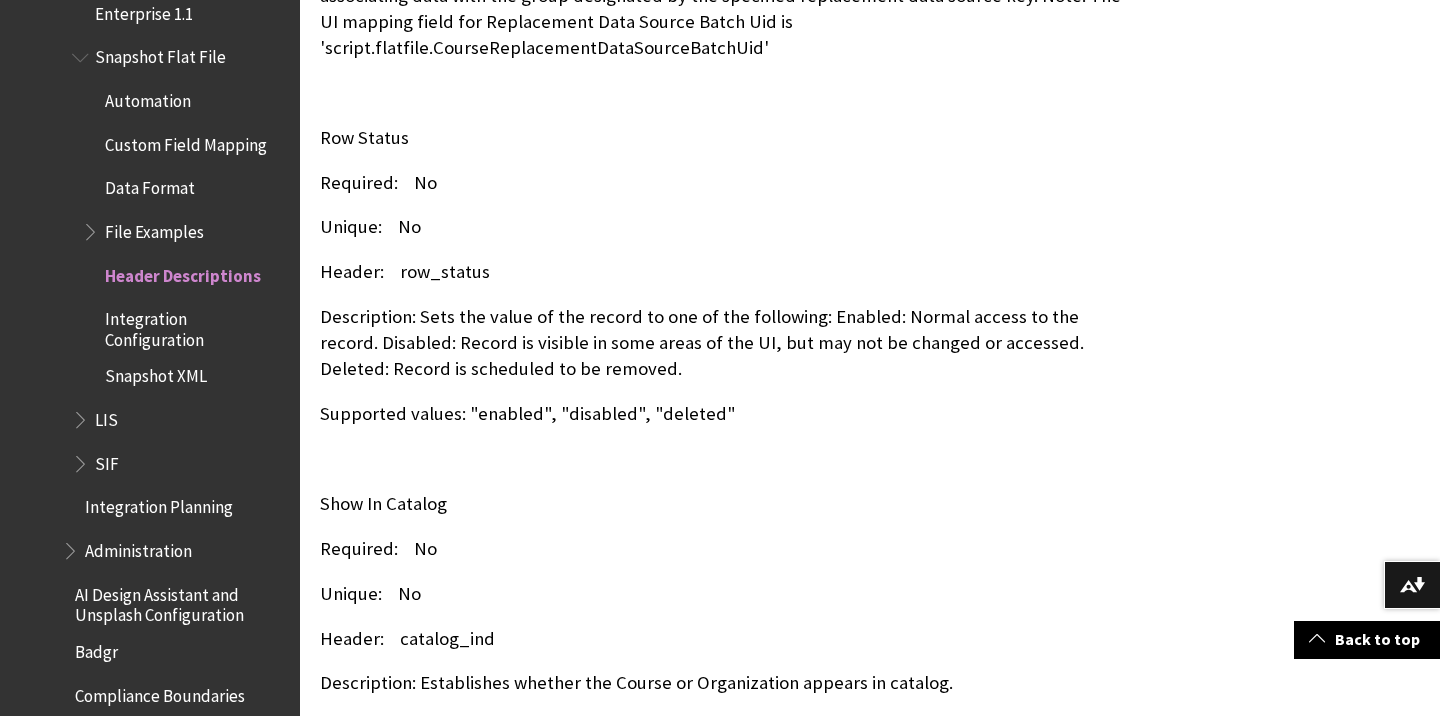 scroll, scrollTop: 27017, scrollLeft: 0, axis: vertical 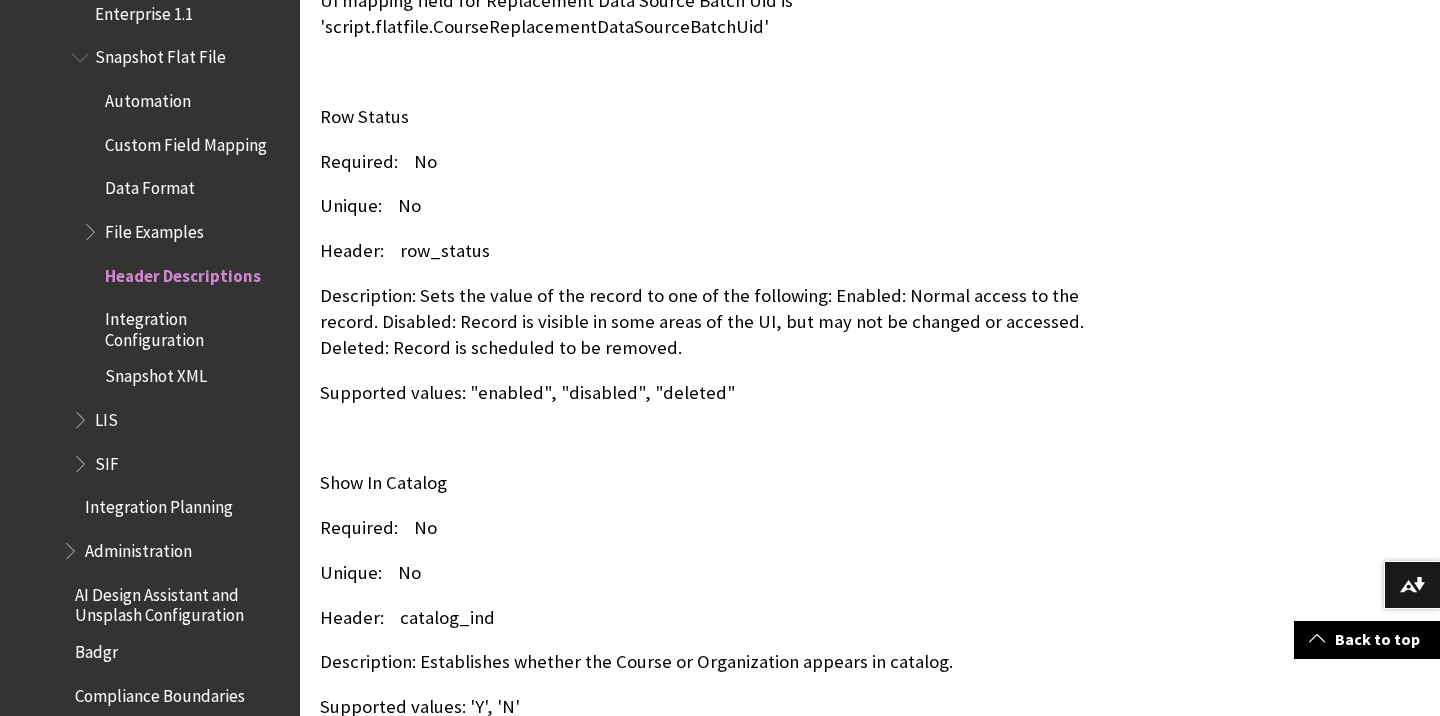 click on "TOP LEARN Object: Course and Organization SIS Object: Course or Organization Default Insert/Update behavior: Smart Inserts or Updates Default Delete Behavior: Disable Learn Fields Batch Uid (Required) Required:    Yes Unique:    Yes Header:    external_course_key.external_organization_key Description: Short name used by the Institution to uniquely identify the Course or Organization section. This is not displayed to users. Can contain only letters, digits, dashes and periods. No spaces or other punctuation allowed. Must be unique for each Course and Organization, and is often the same as the COURSE_ID or ORGANIZATION_ID. Max length 64. Must be unique. Multi byte characters accepted.   Course ID or Organization ID (Required) Required:    Yes Unique:    Yes Header:    course_id or organization_id Max length 100. Must be unique and cannot be changed.   Course Name or Organization Name (Required) Required:    Yes Unique:    No Header:    course_name/organization_name" at bounding box center (722, -4933) 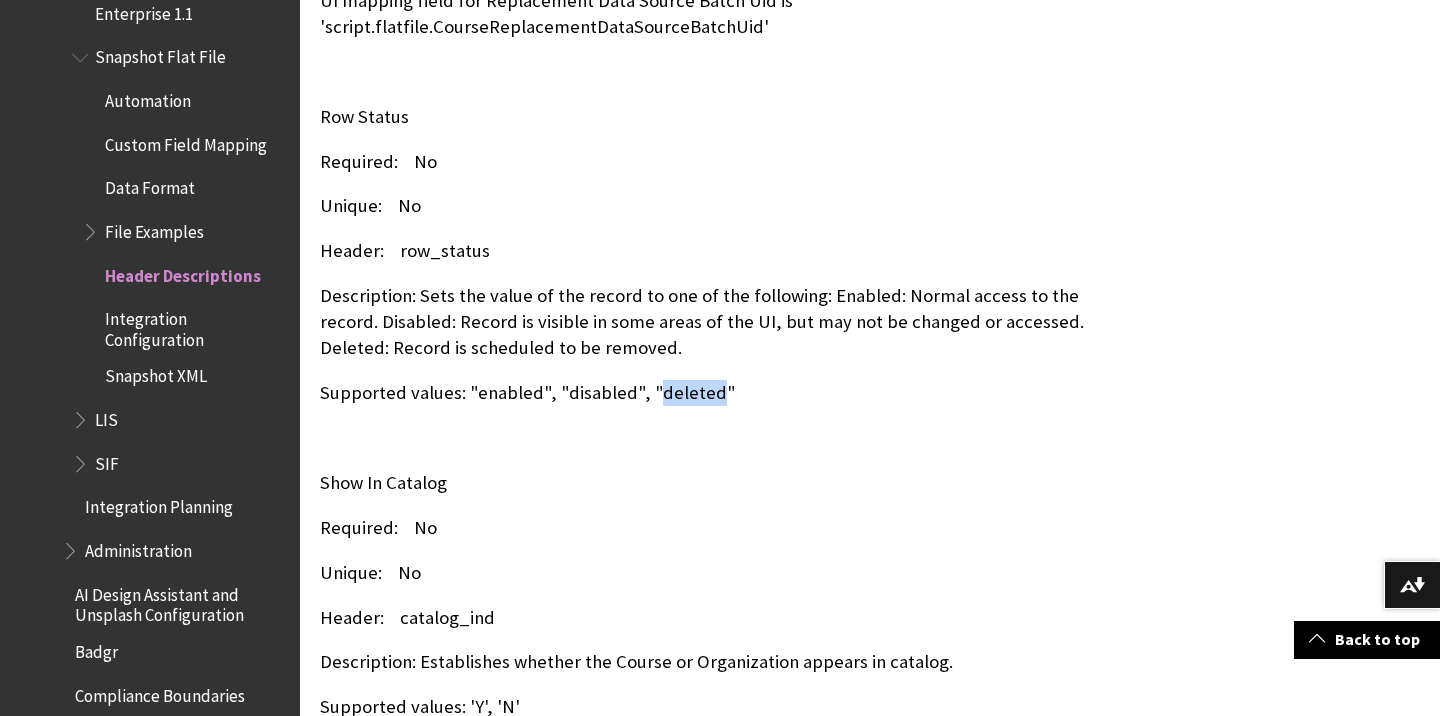 click on "Supported values: "enabled", "disabled", "deleted"" at bounding box center [722, 393] 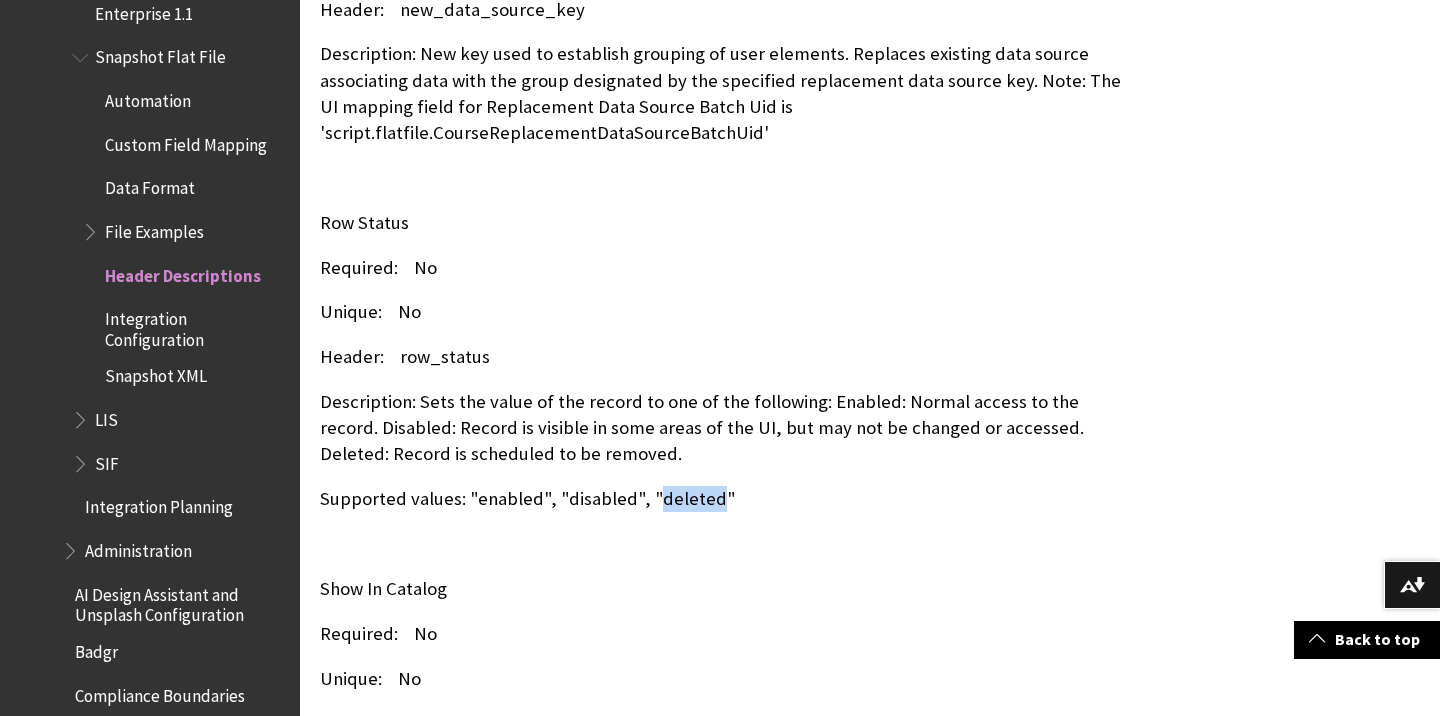scroll, scrollTop: 26914, scrollLeft: 0, axis: vertical 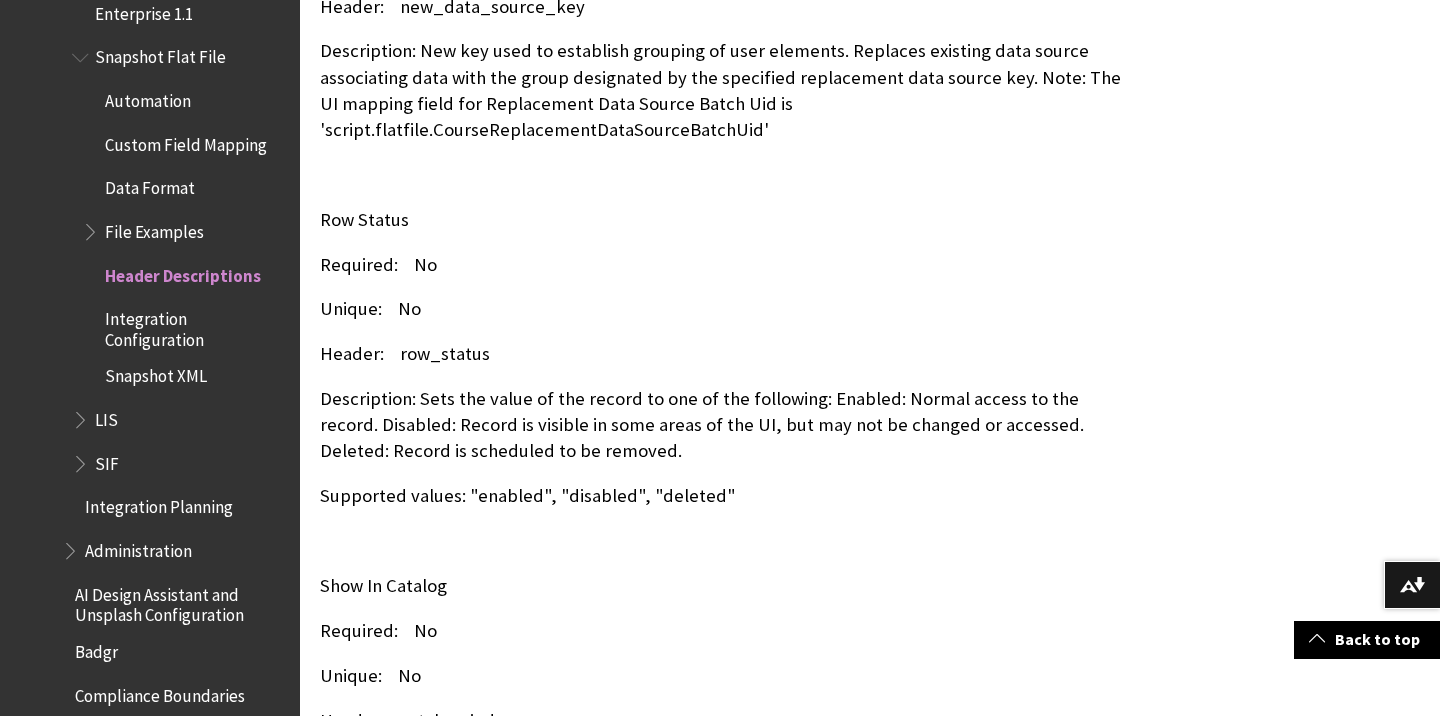 click on "Show In Catalog" at bounding box center [722, 586] 